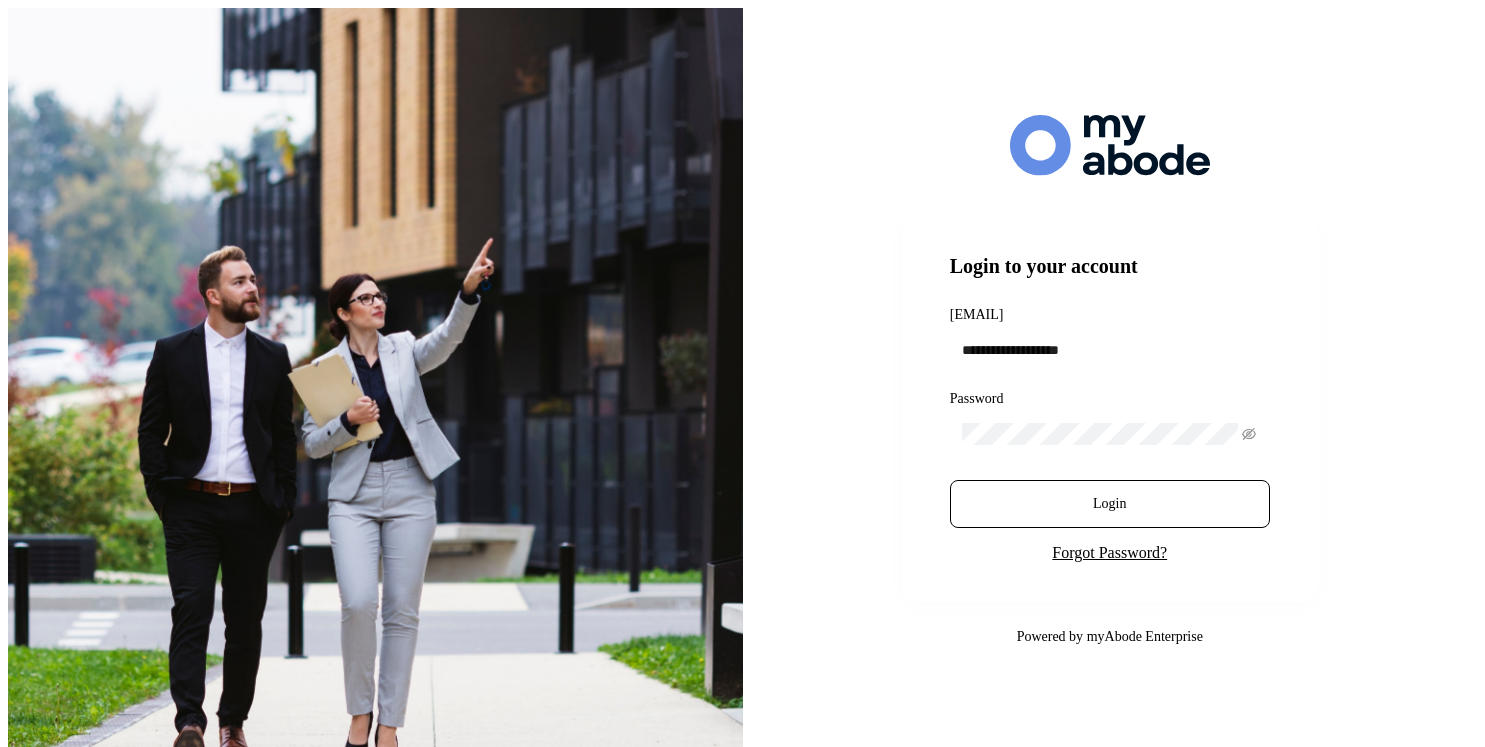 scroll, scrollTop: 0, scrollLeft: 0, axis: both 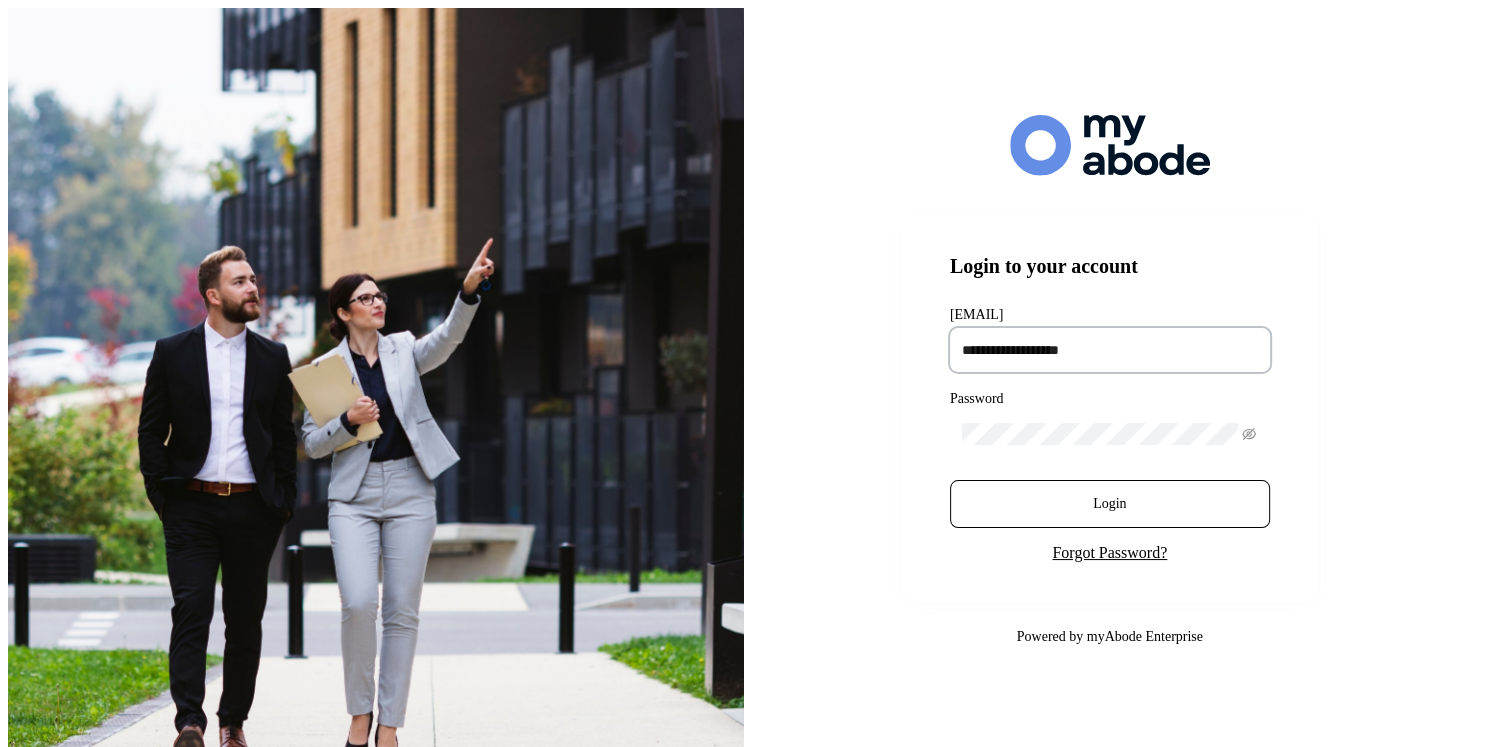 click at bounding box center (1110, 350) 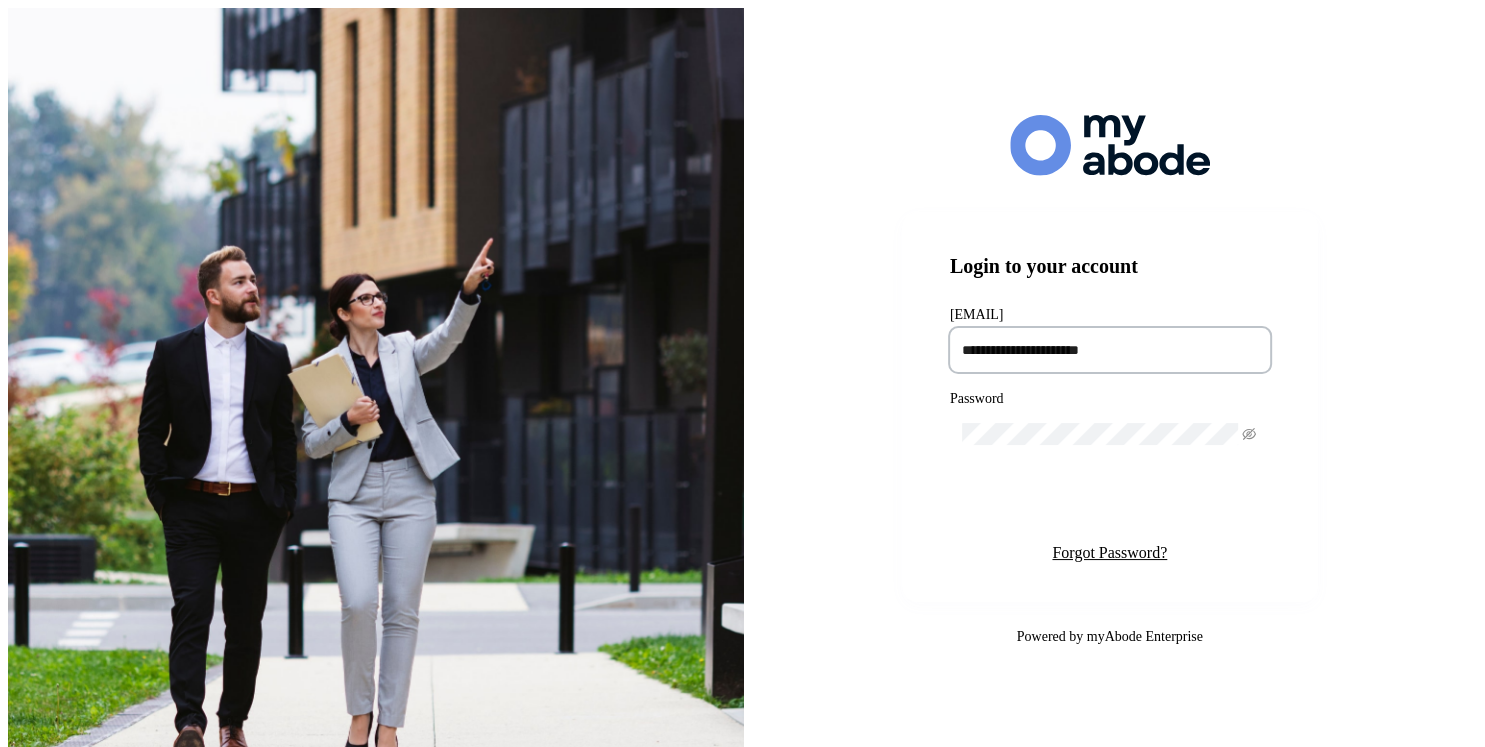 type on "**********" 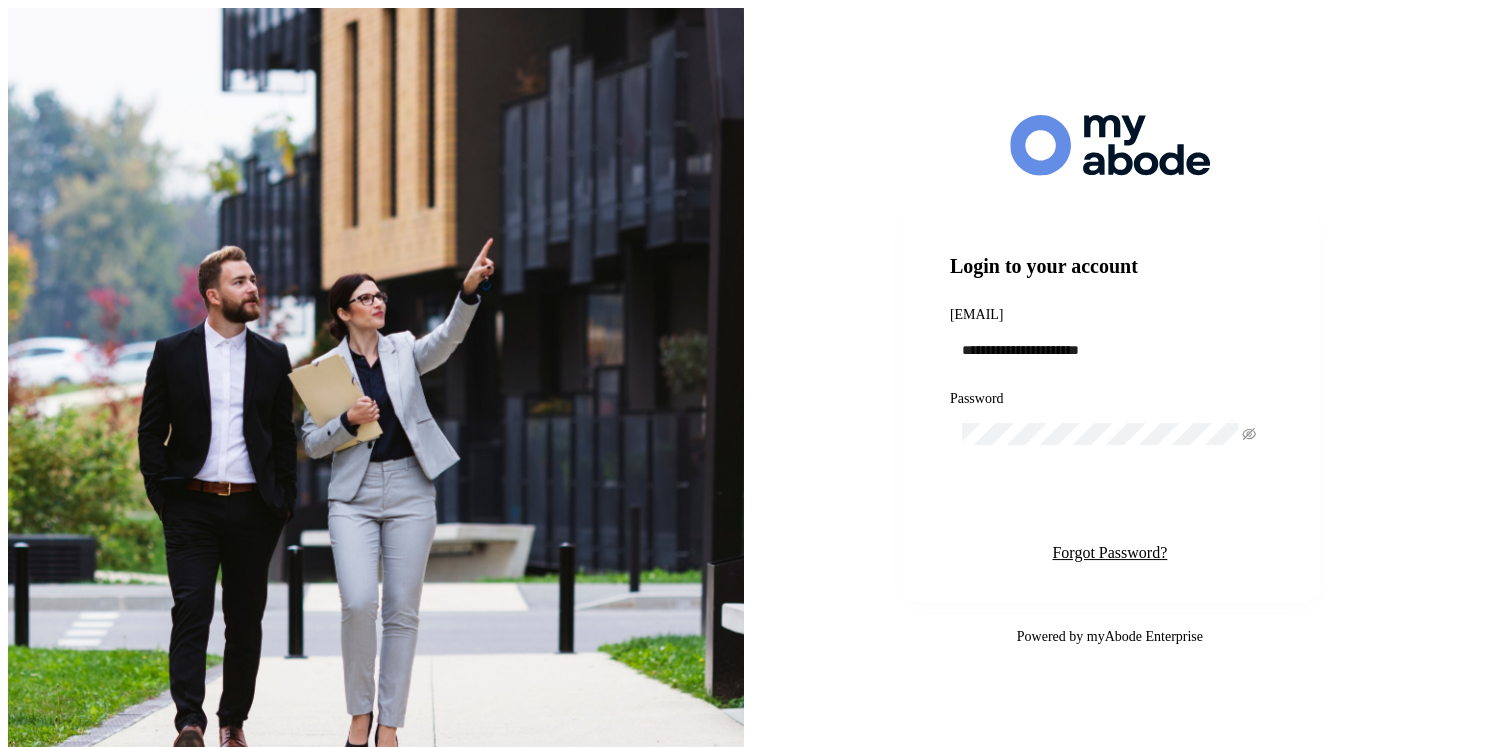 click on "Login" at bounding box center [1109, 504] 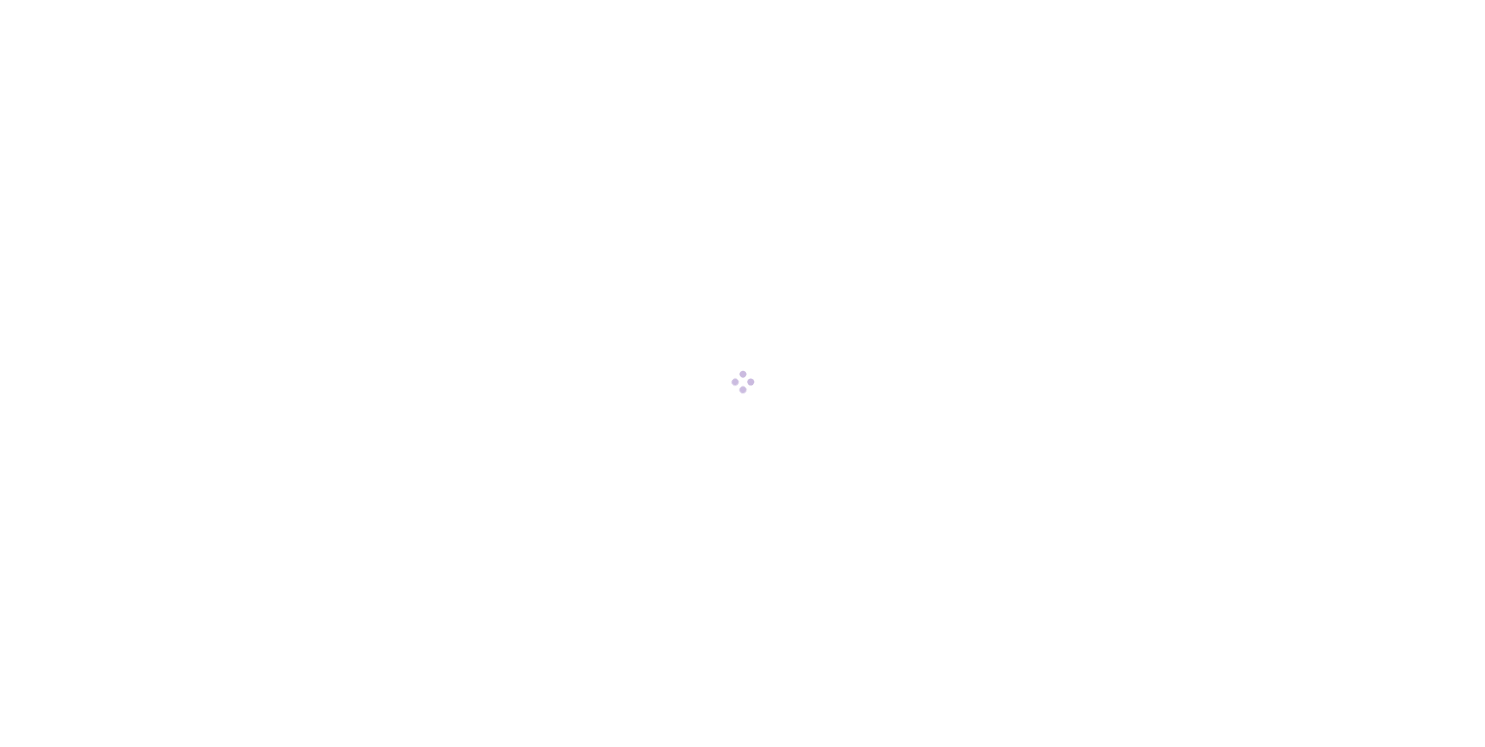 scroll, scrollTop: 0, scrollLeft: 0, axis: both 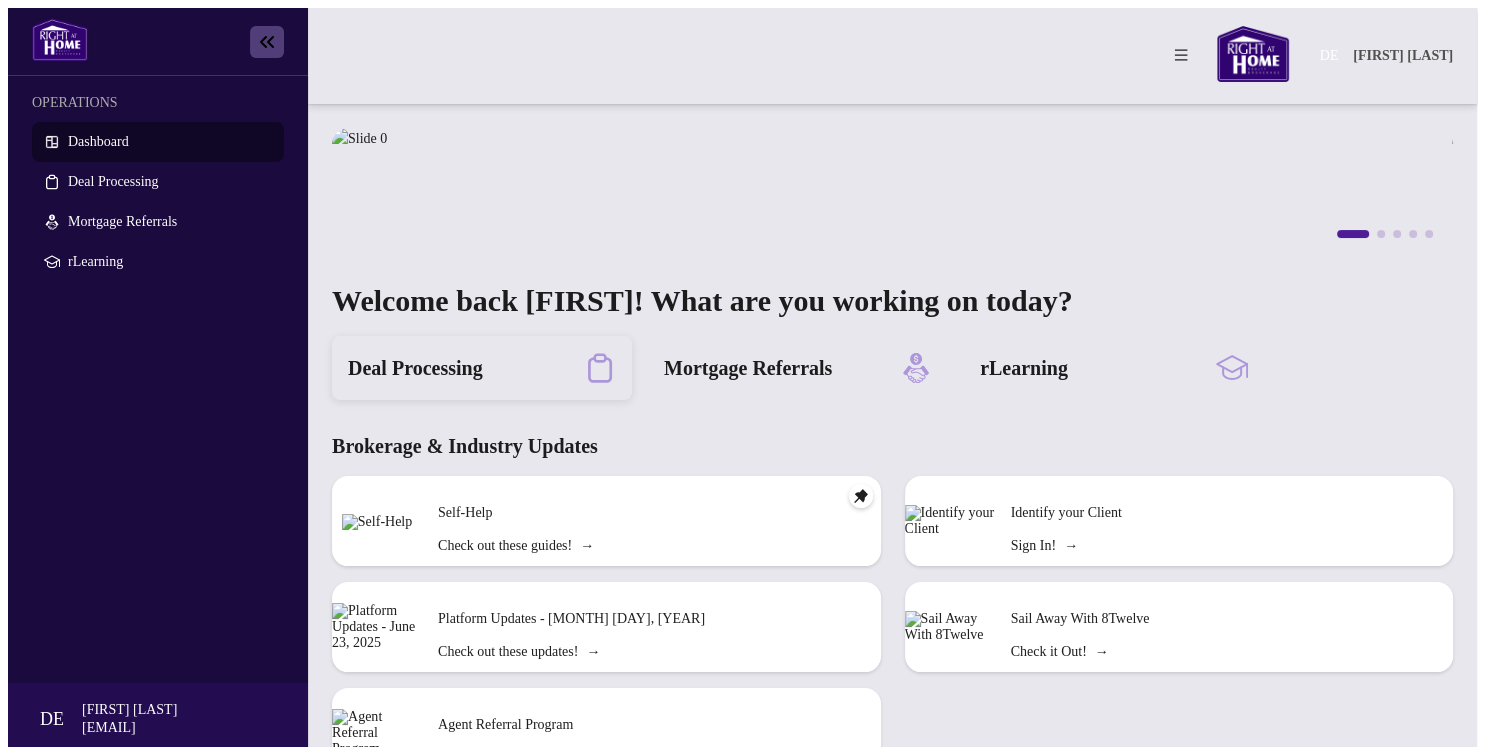 click on "Deal Processing" at bounding box center [415, 368] 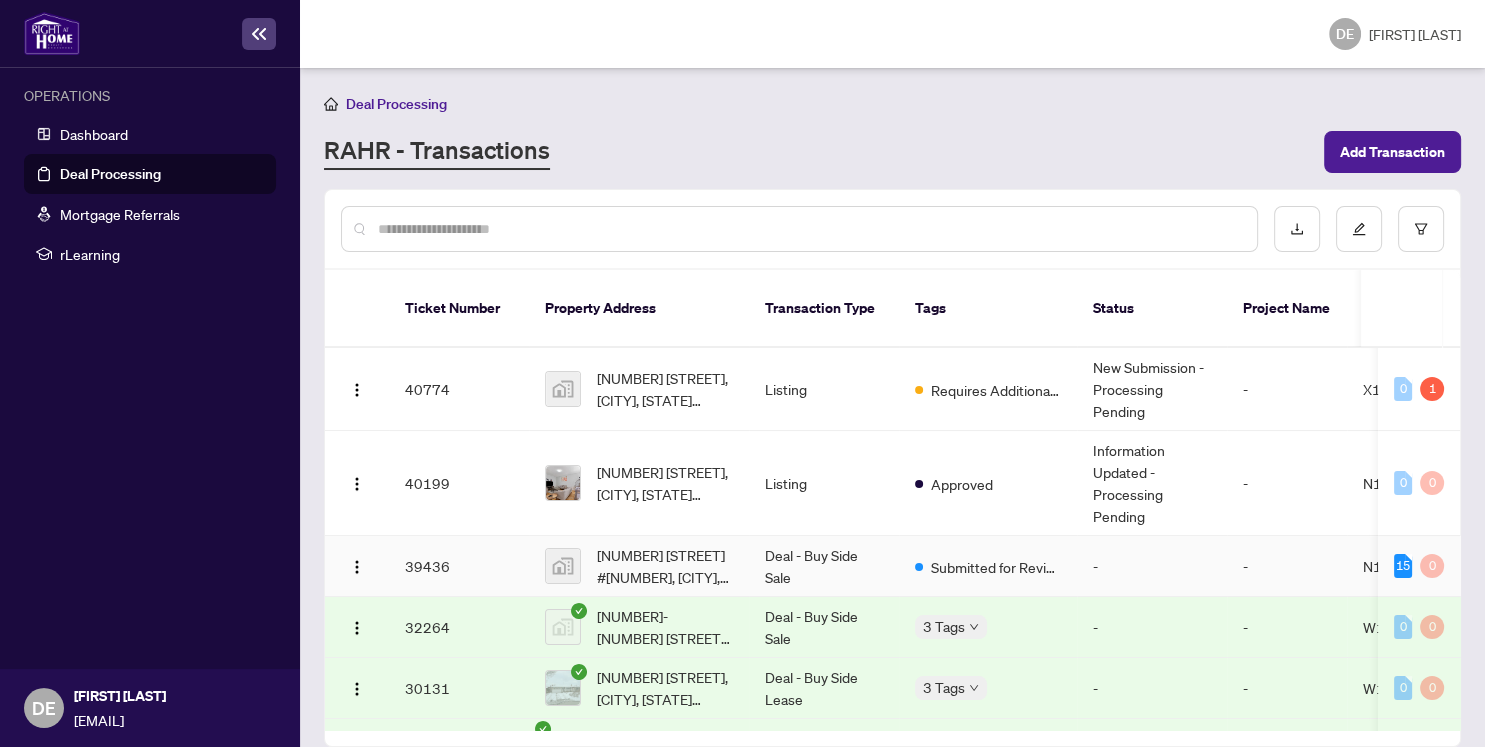 click on "Deal - Buy Side Sale" at bounding box center [824, 566] 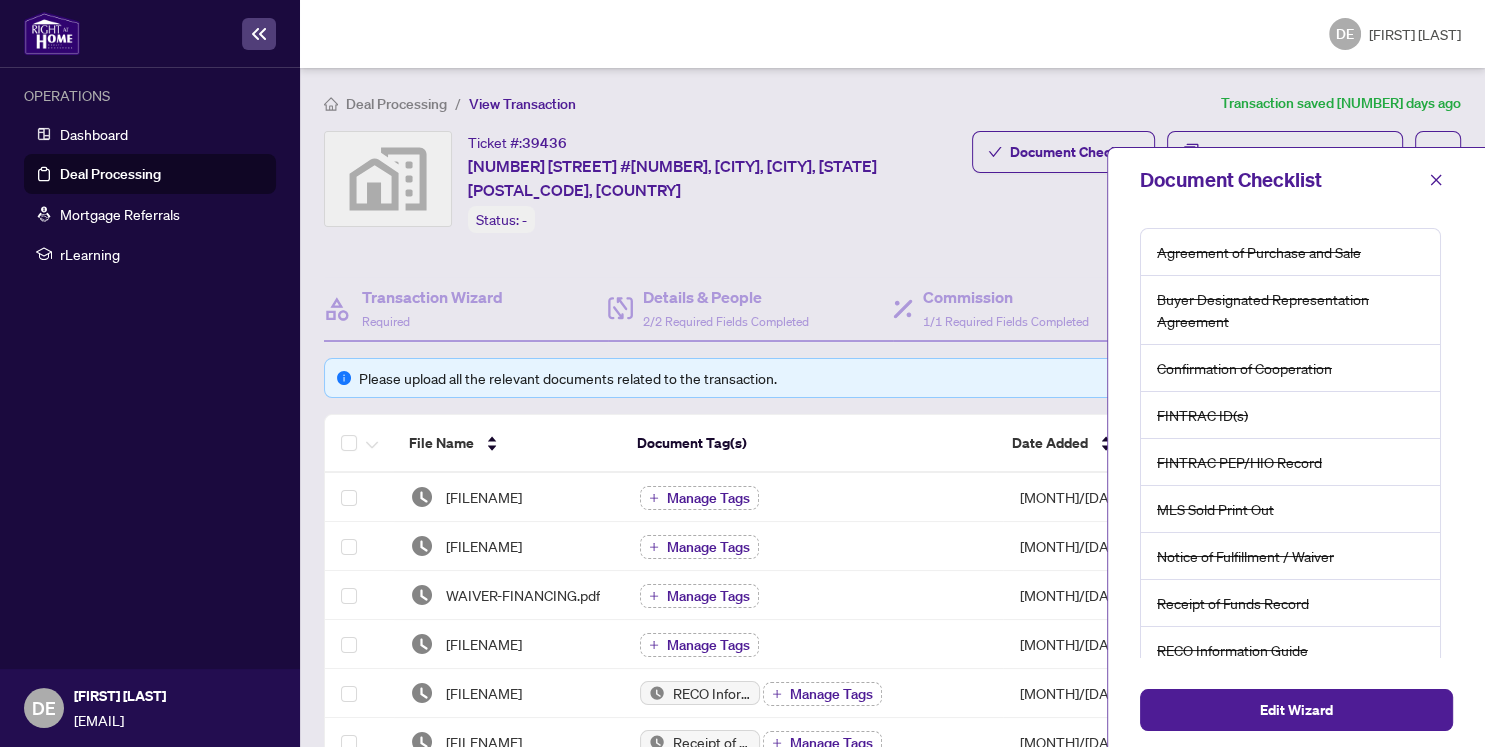 scroll, scrollTop: 15, scrollLeft: 0, axis: vertical 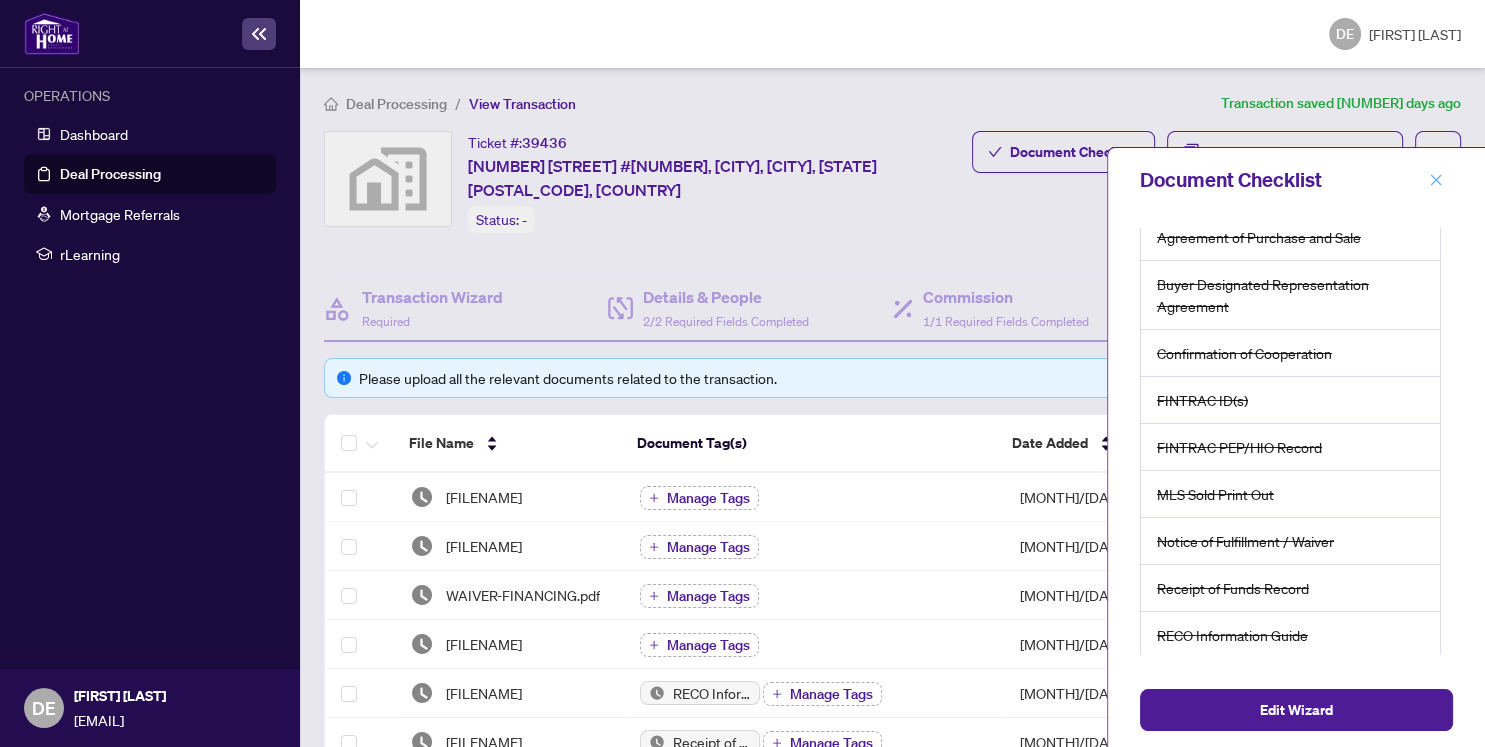 click at bounding box center (1436, 180) 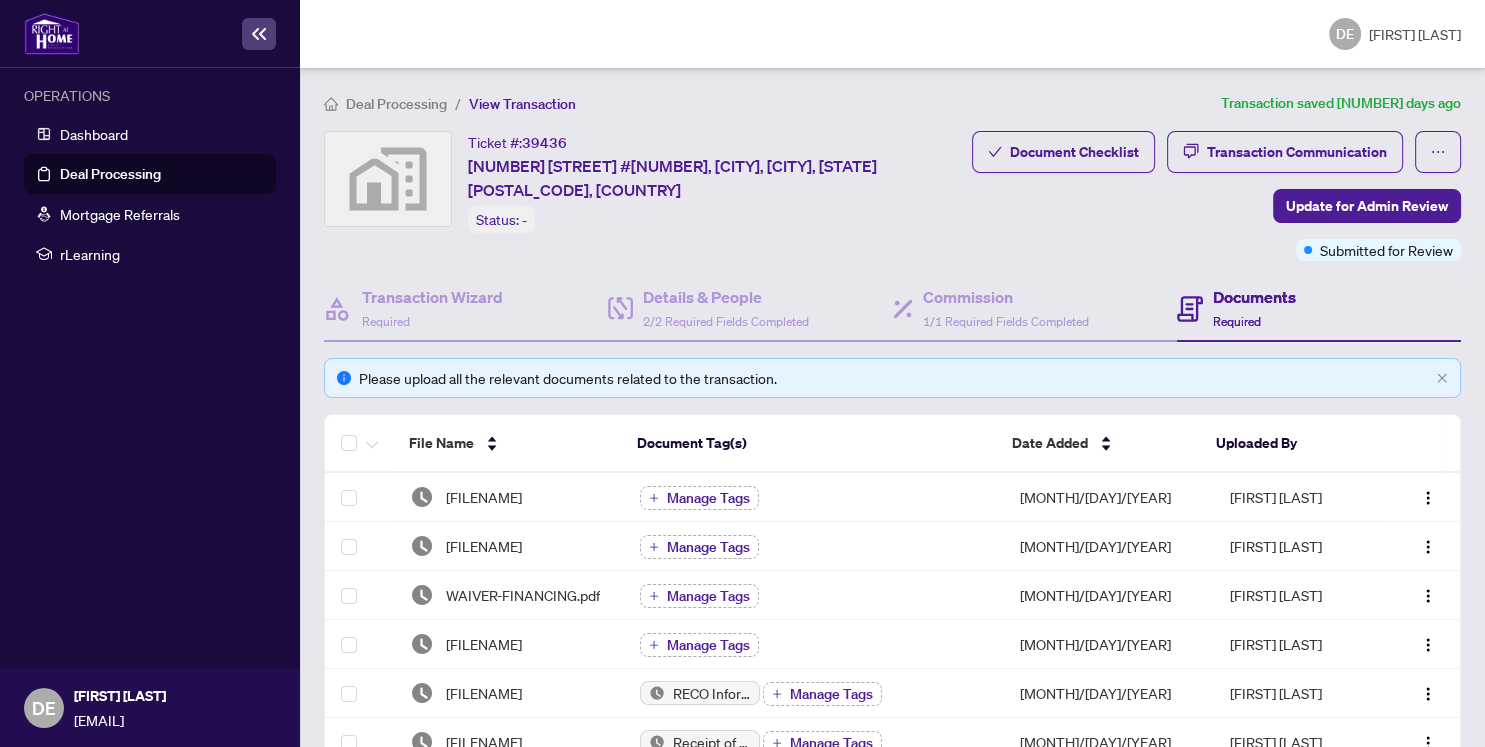 scroll, scrollTop: 0, scrollLeft: 0, axis: both 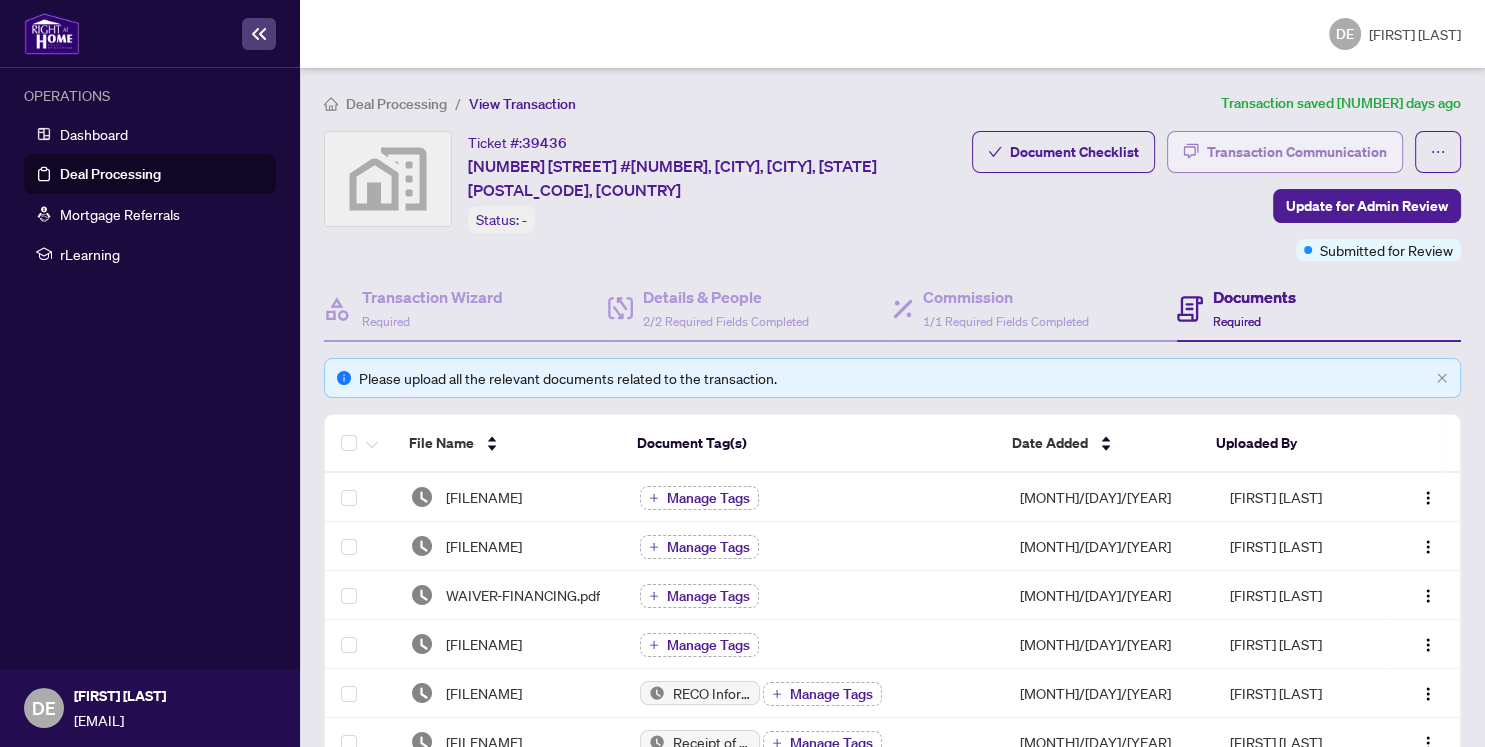 click on "Transaction Communication" at bounding box center [1297, 152] 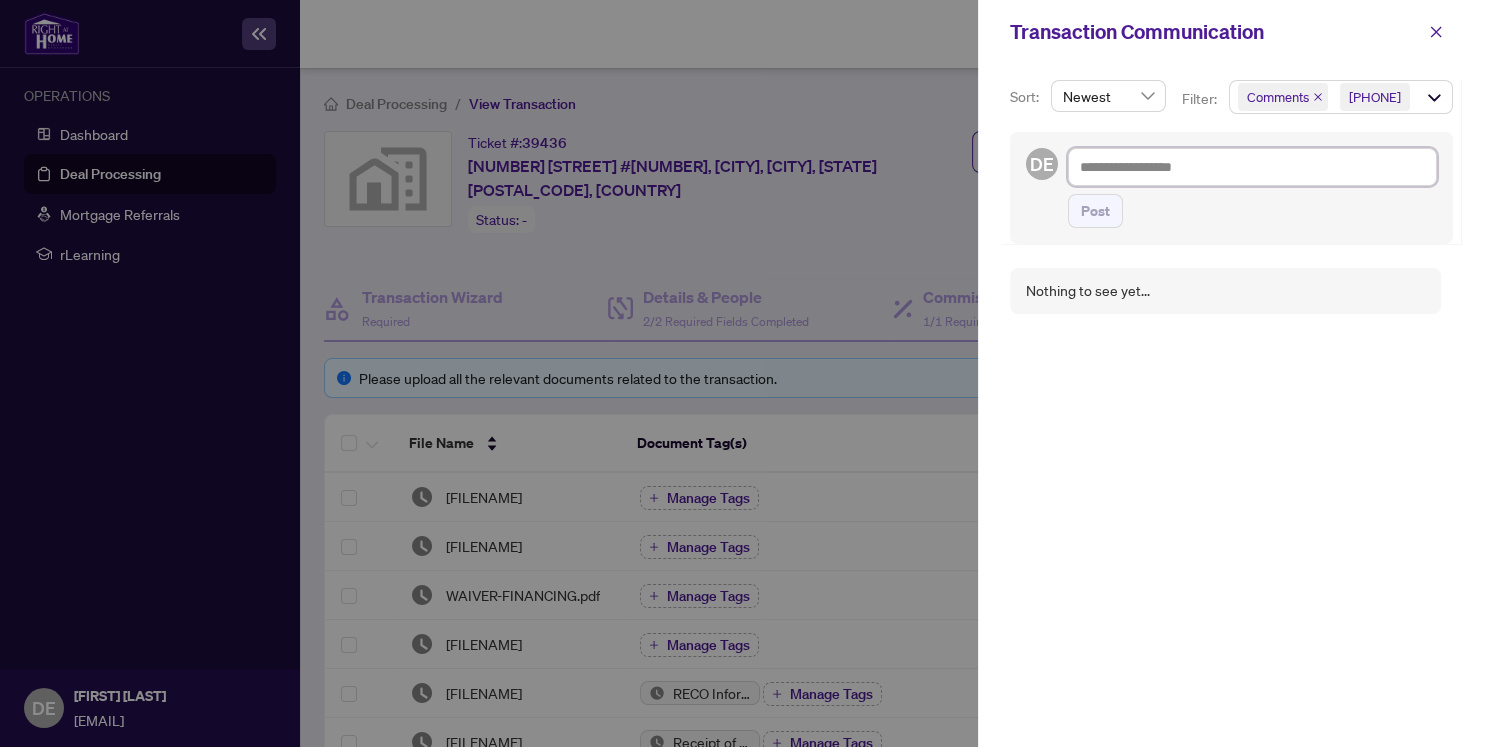 click at bounding box center [1252, 167] 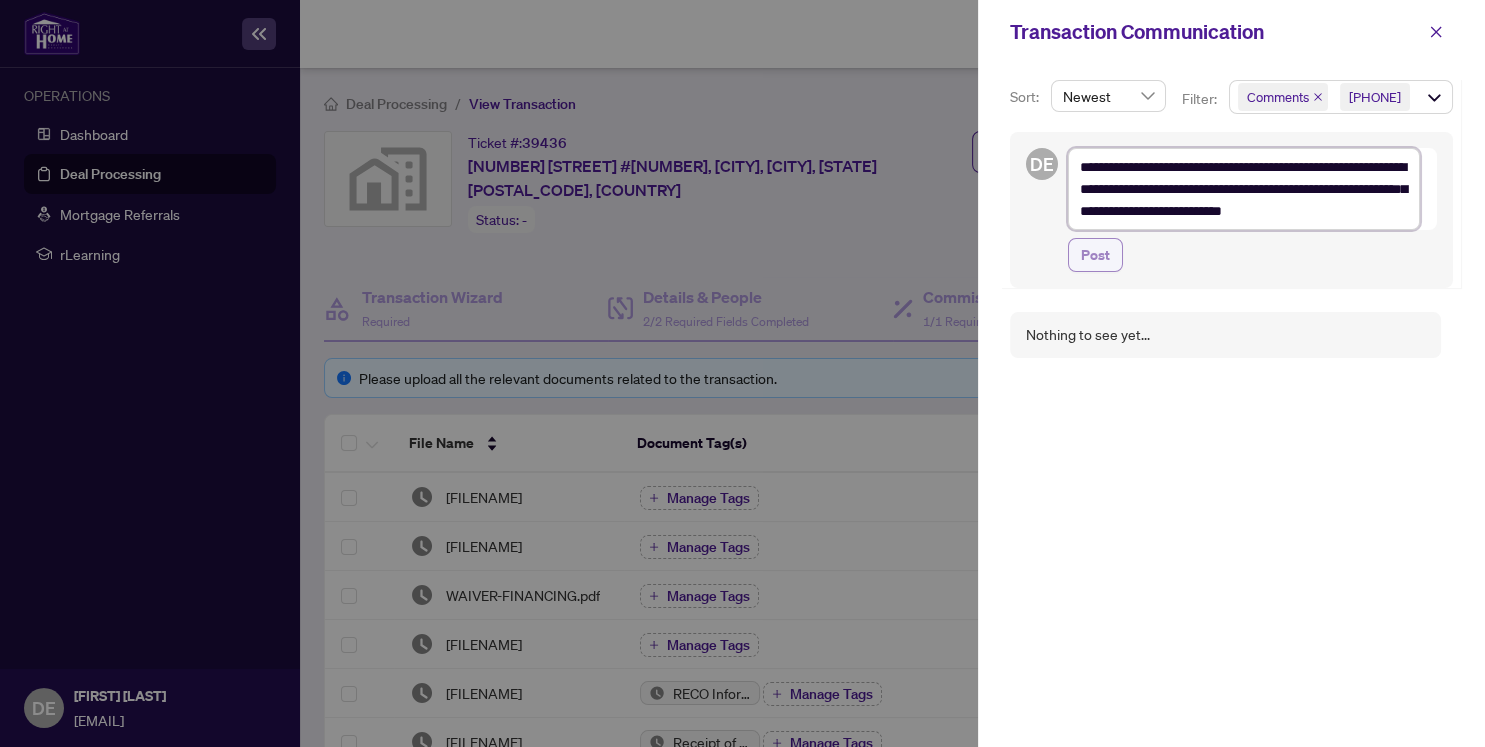 type on "**********" 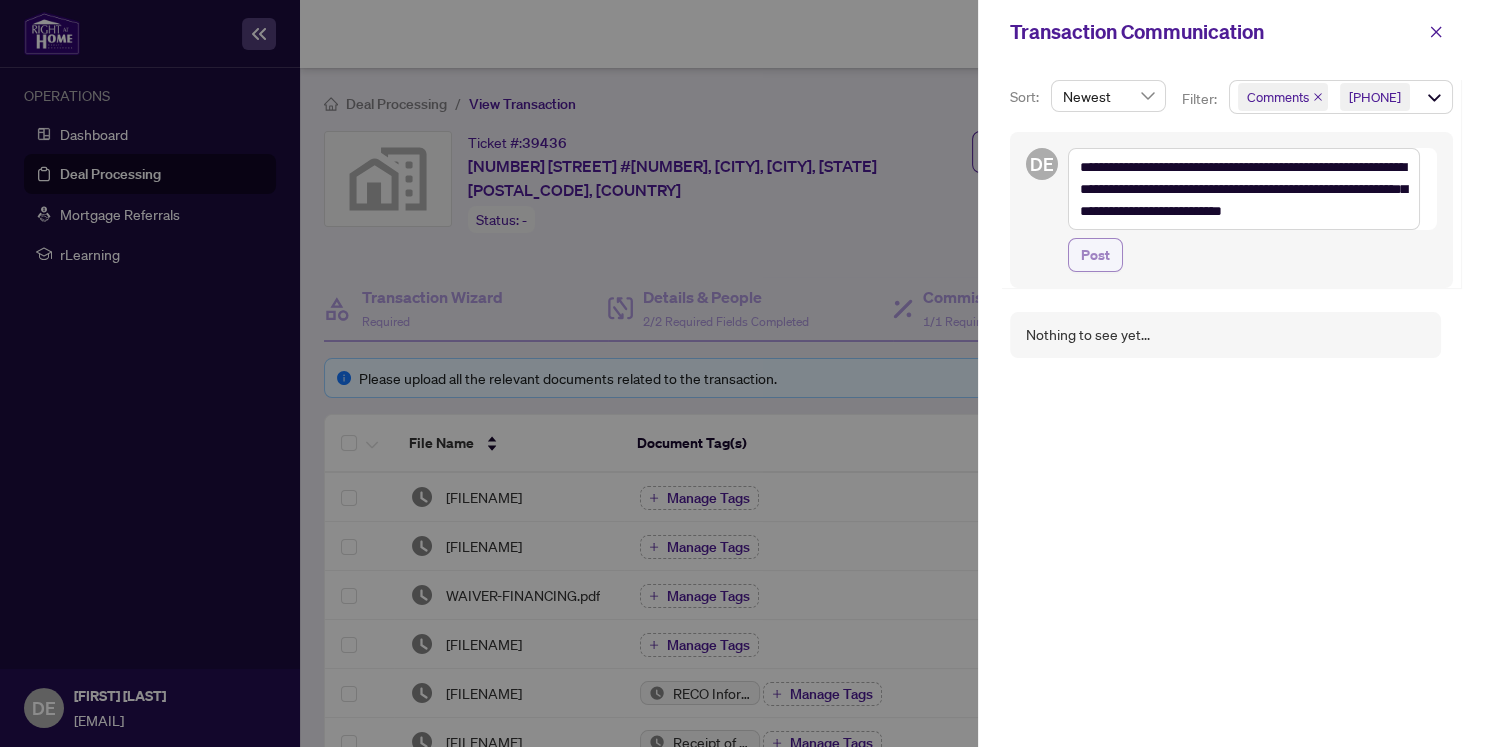 click on "Post" at bounding box center (1095, 255) 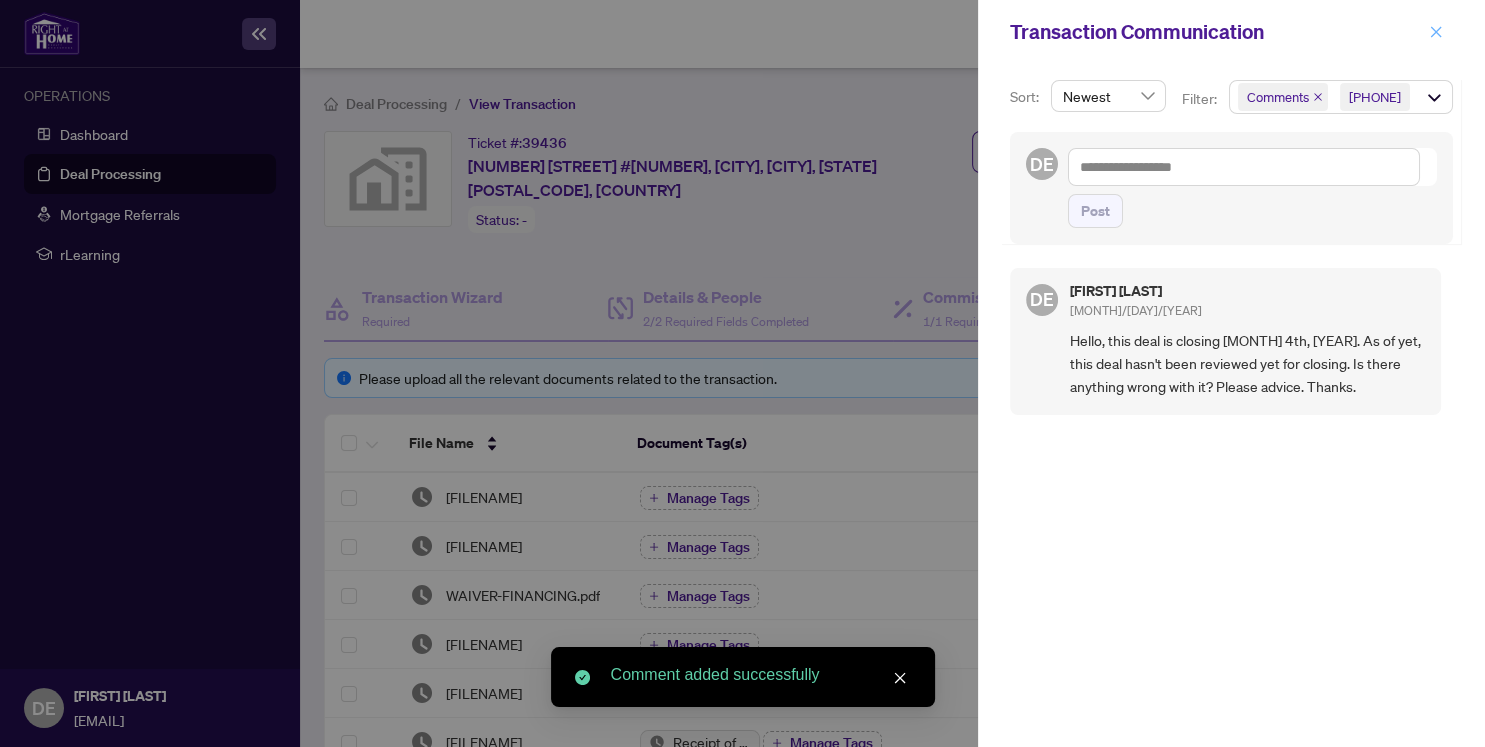 click at bounding box center (1436, 32) 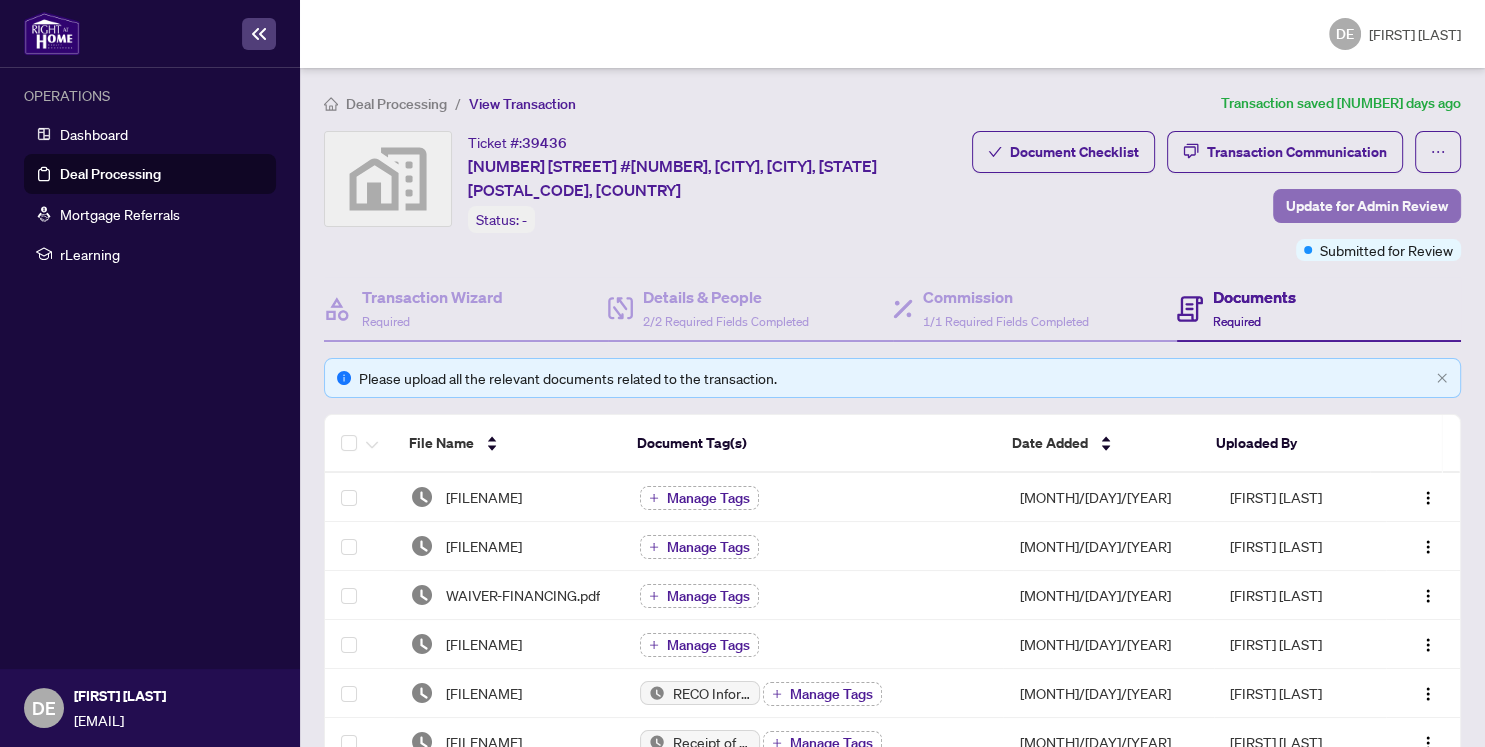 click on "Update for Admin Review" at bounding box center [1367, 206] 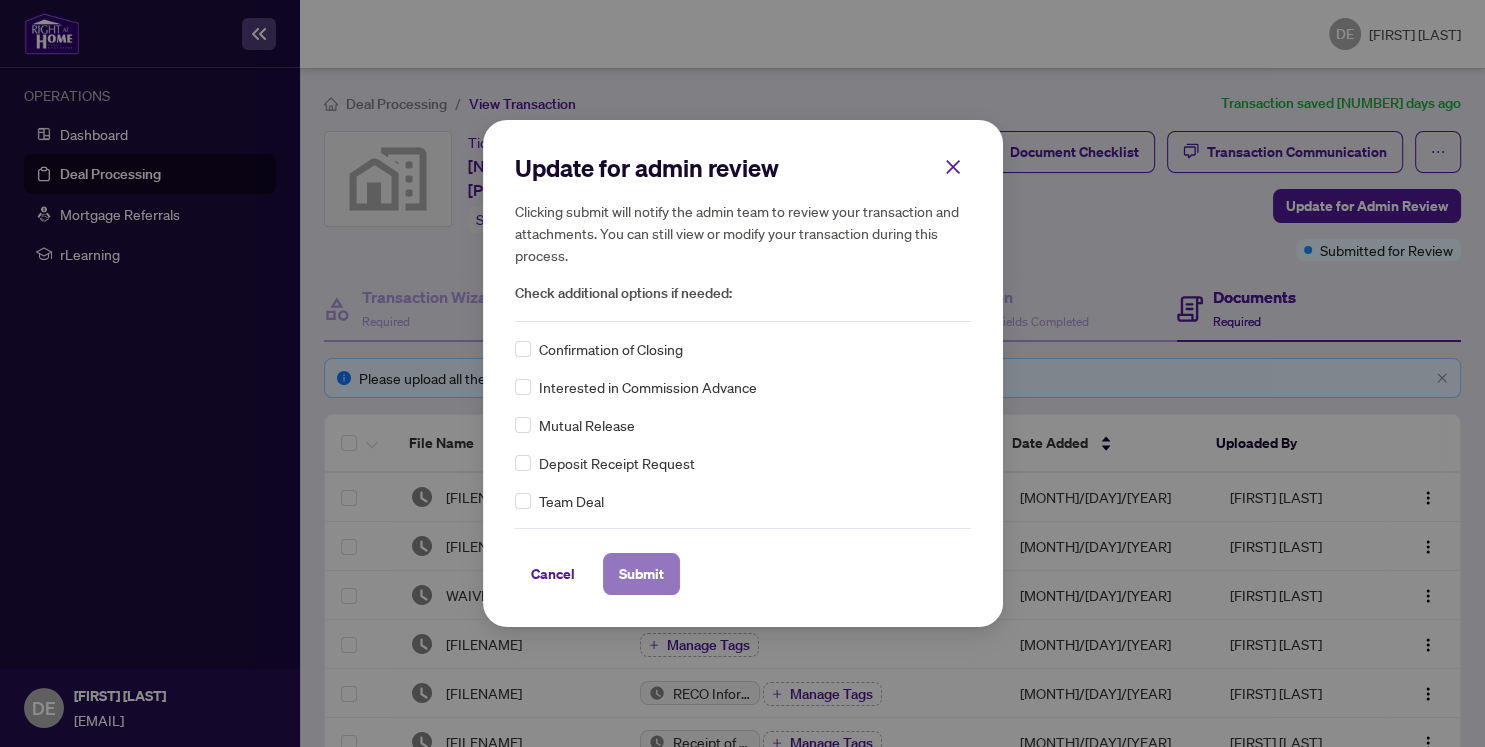 click on "Submit" at bounding box center (641, 574) 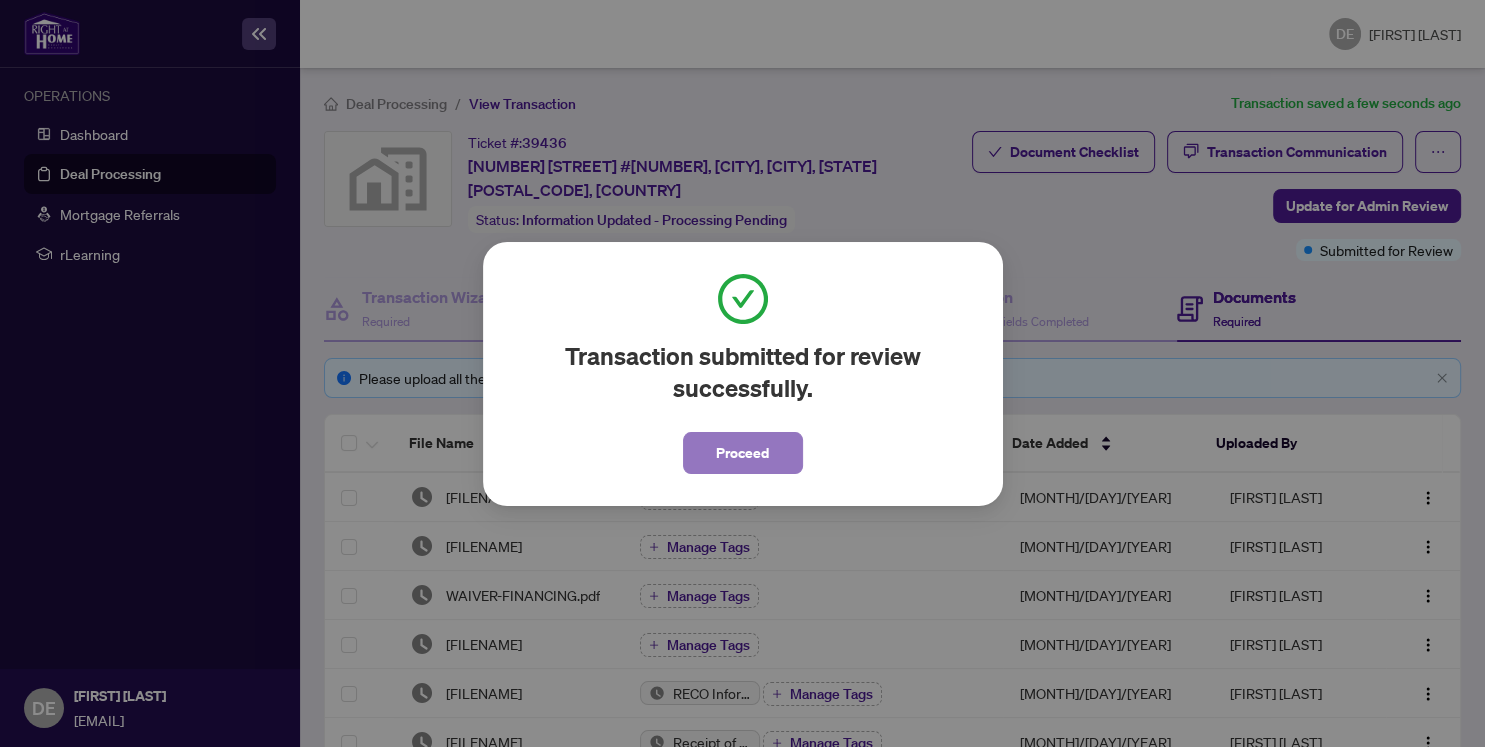 click on "Proceed" at bounding box center [742, 453] 